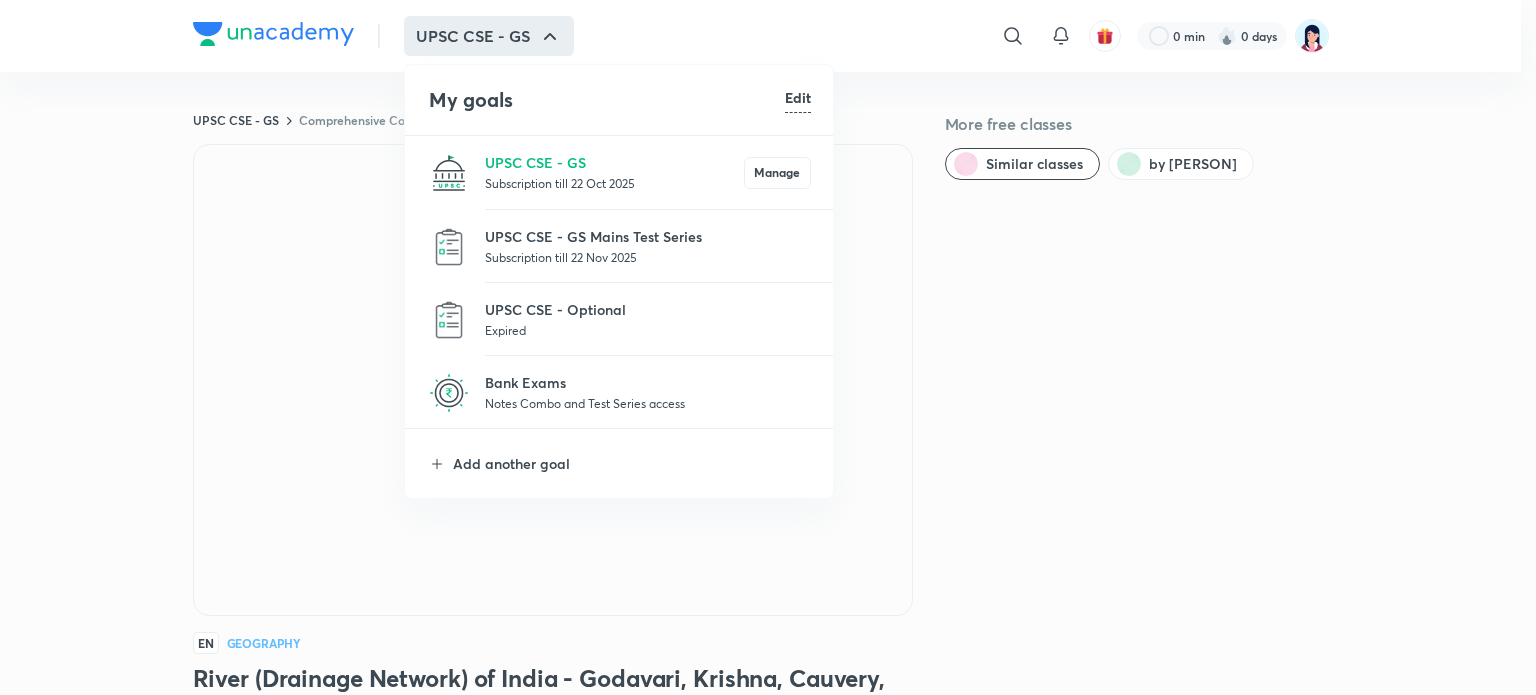scroll, scrollTop: 0, scrollLeft: 0, axis: both 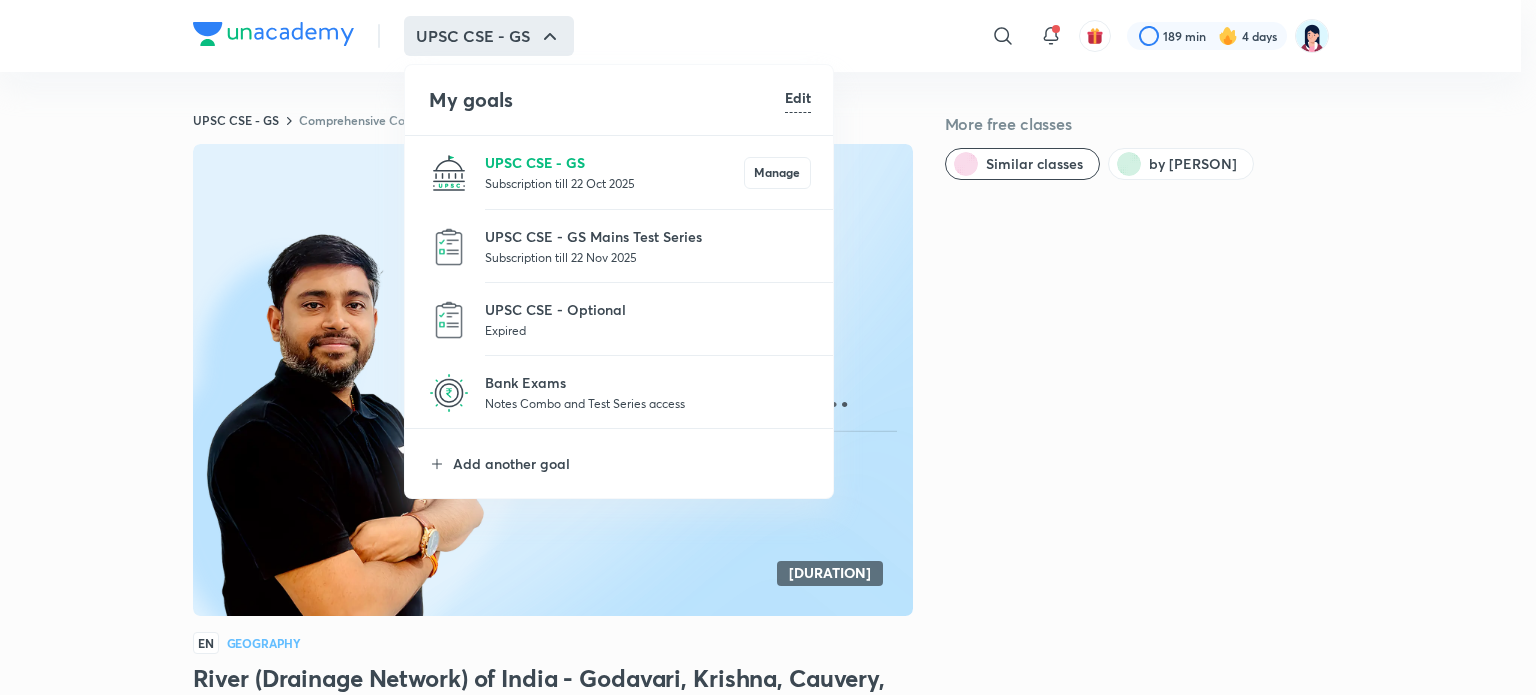 click on "UPSC CSE - GS" at bounding box center (614, 162) 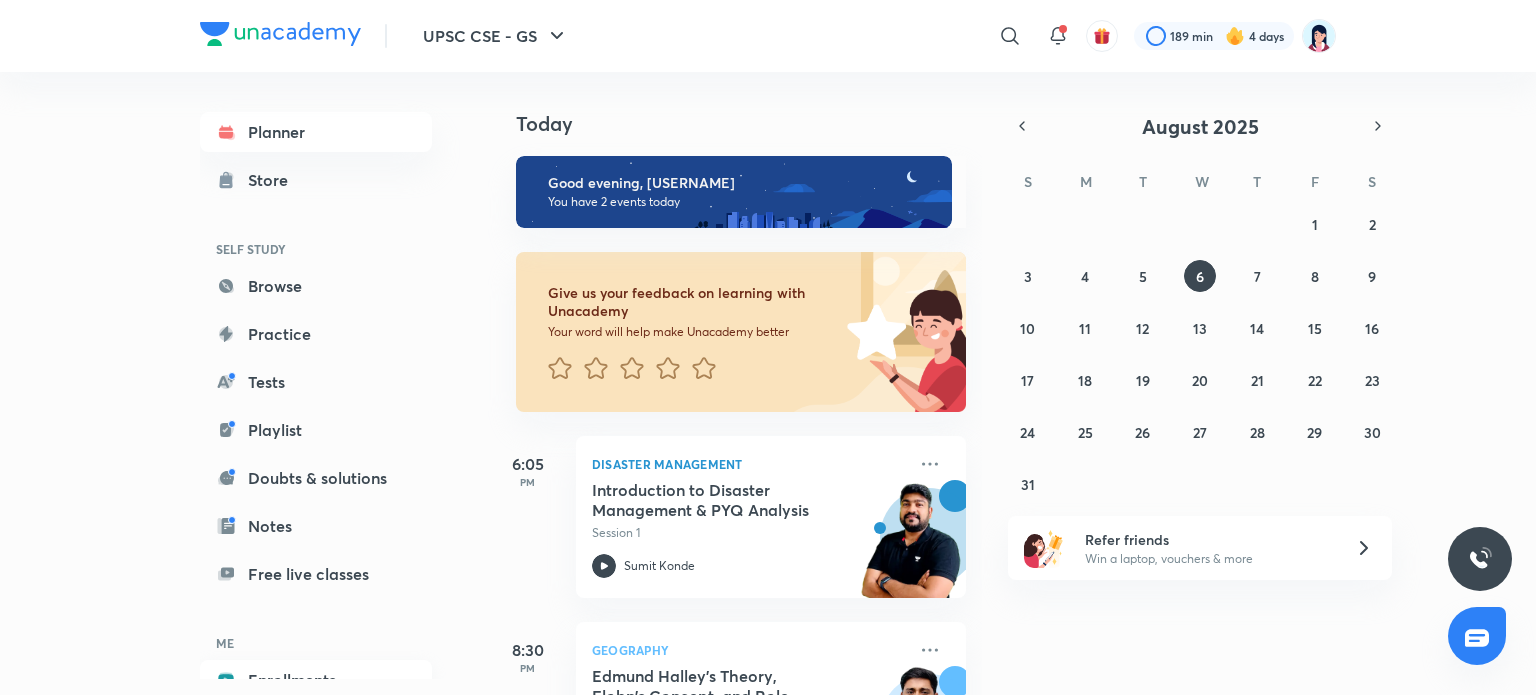 click on "Enrollments" at bounding box center (316, 680) 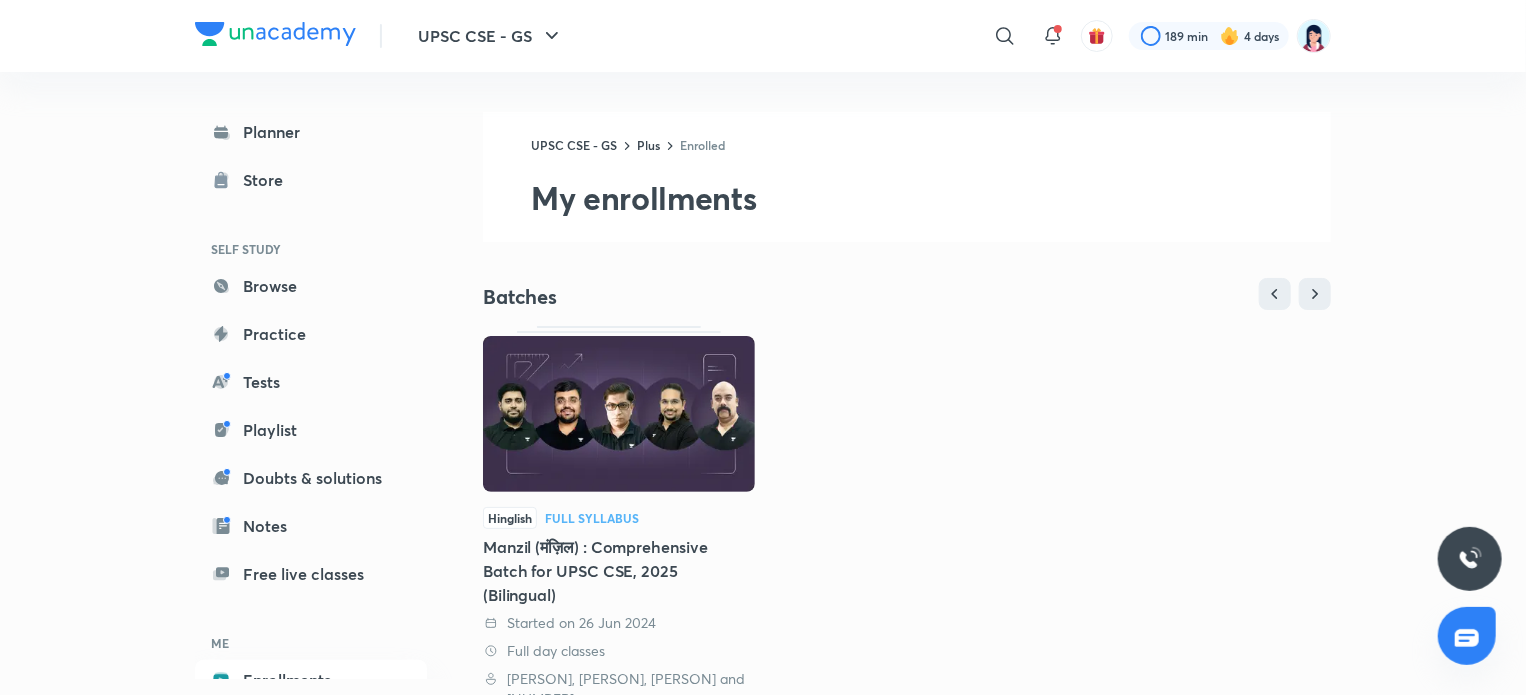 scroll, scrollTop: 471, scrollLeft: 0, axis: vertical 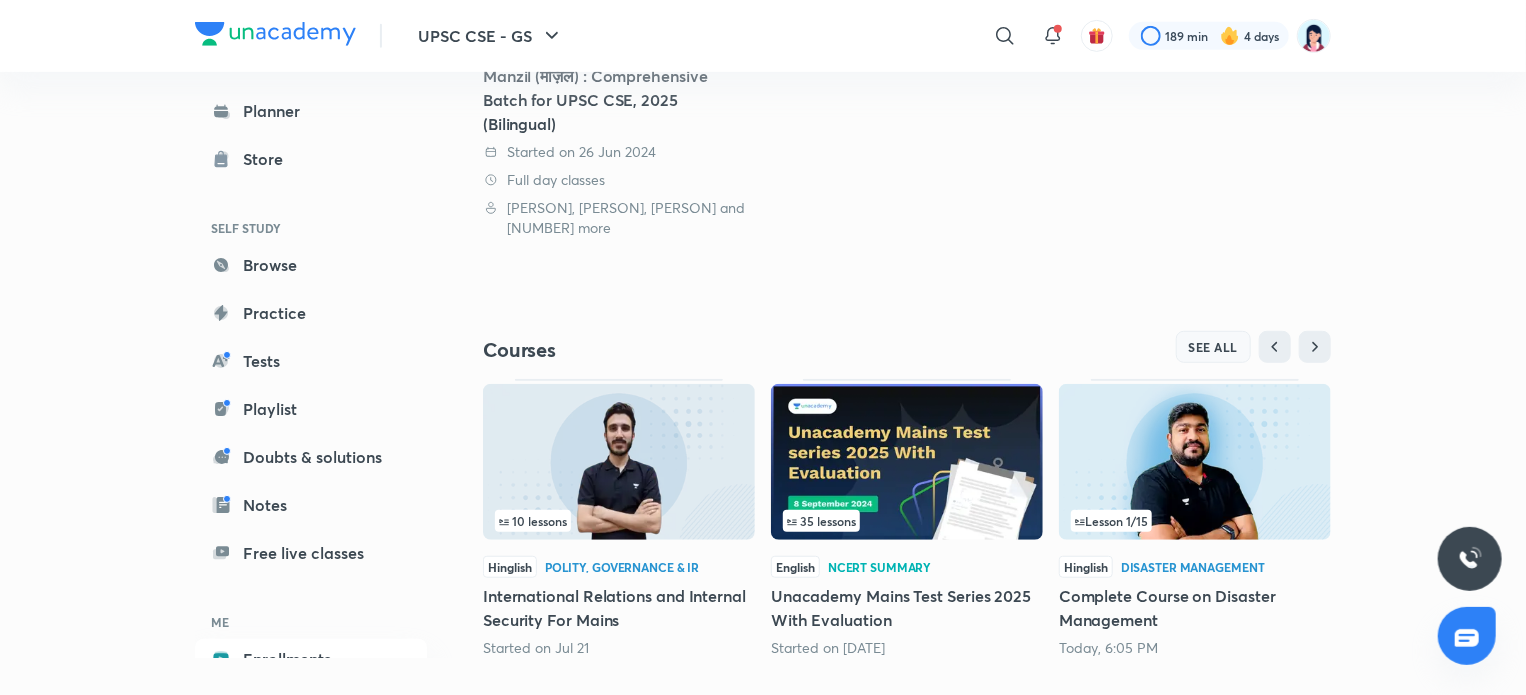 click on "SEE ALL" at bounding box center [1214, 347] 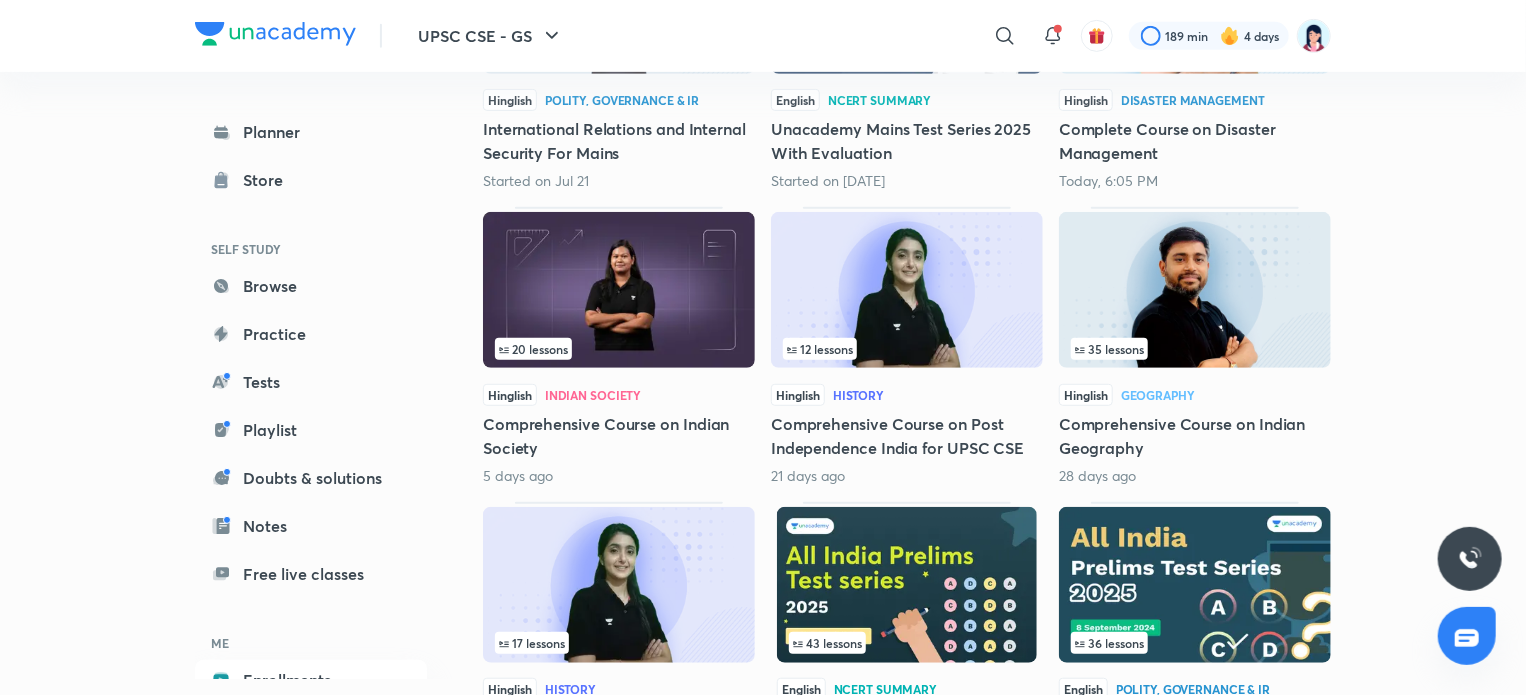 scroll, scrollTop: 0, scrollLeft: 0, axis: both 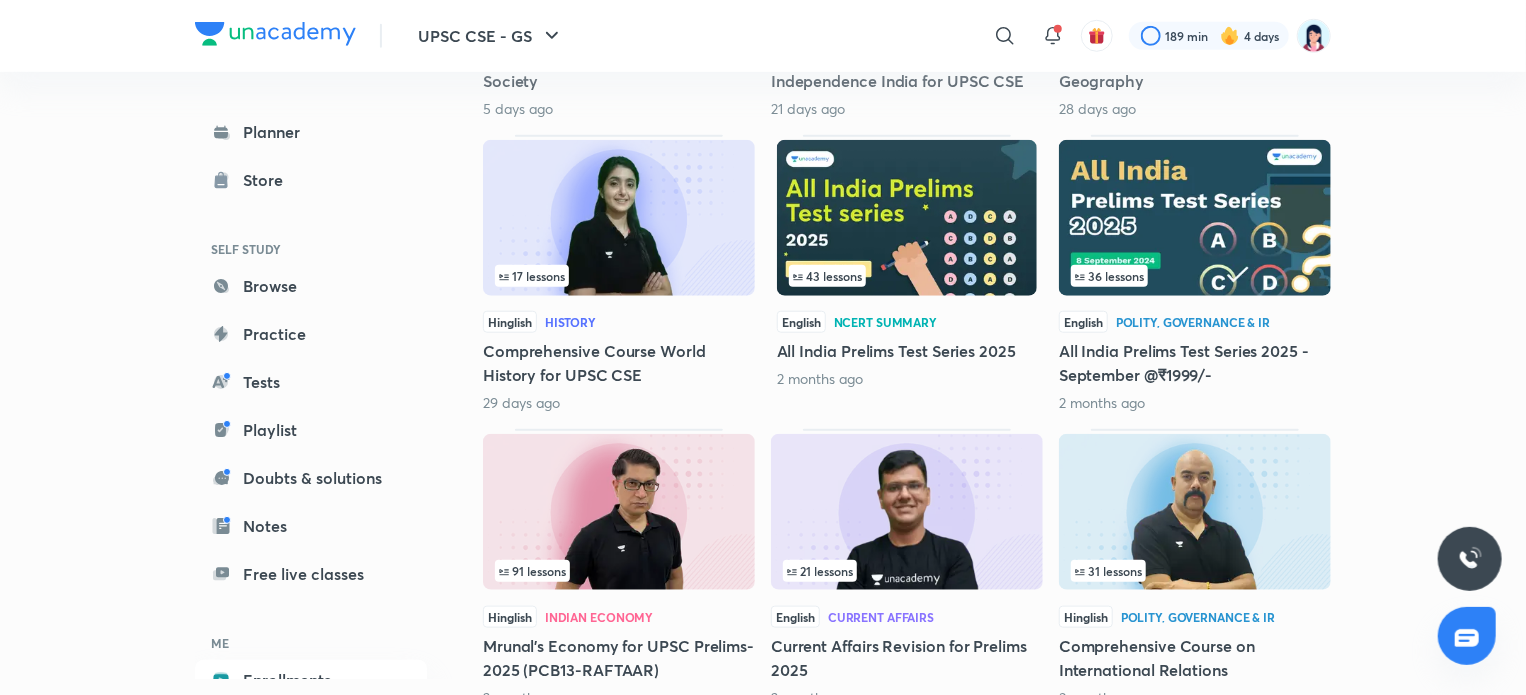 click at bounding box center (619, 512) 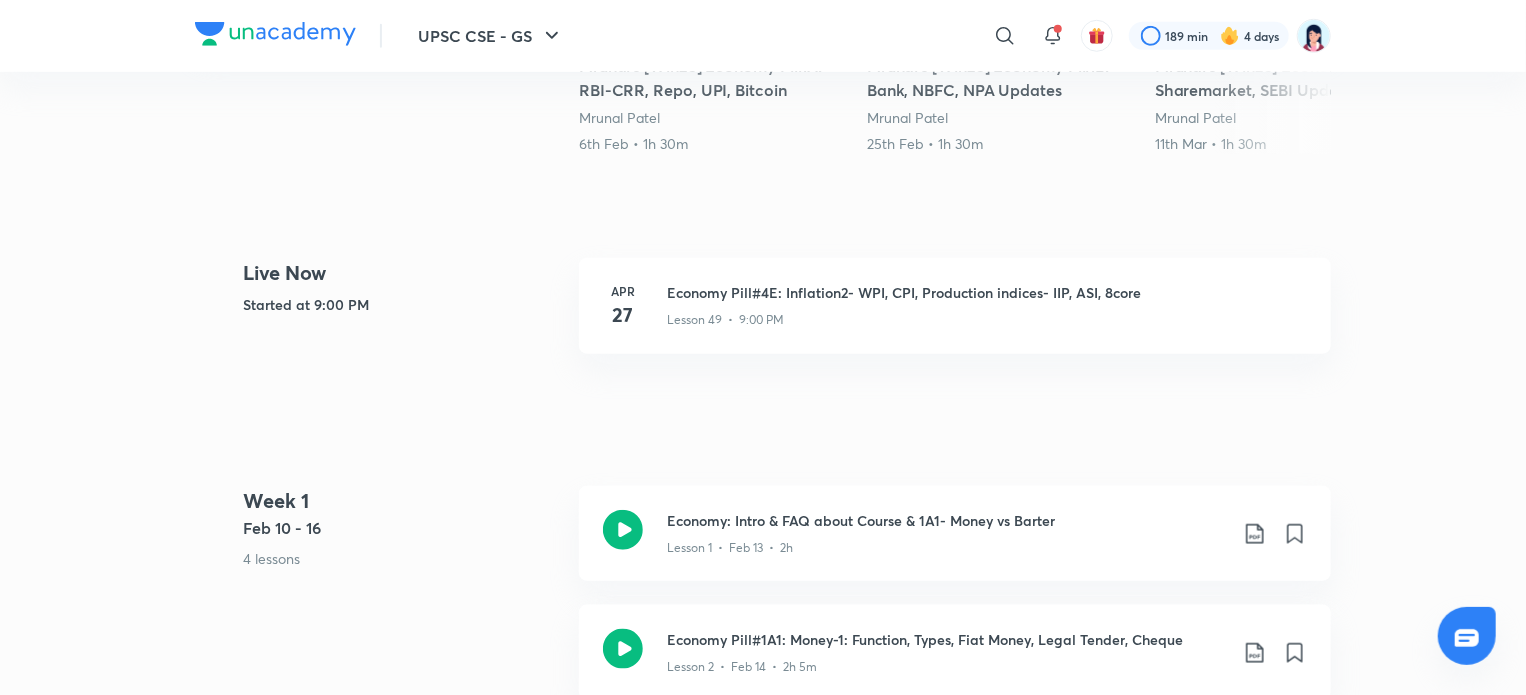 scroll, scrollTop: 0, scrollLeft: 0, axis: both 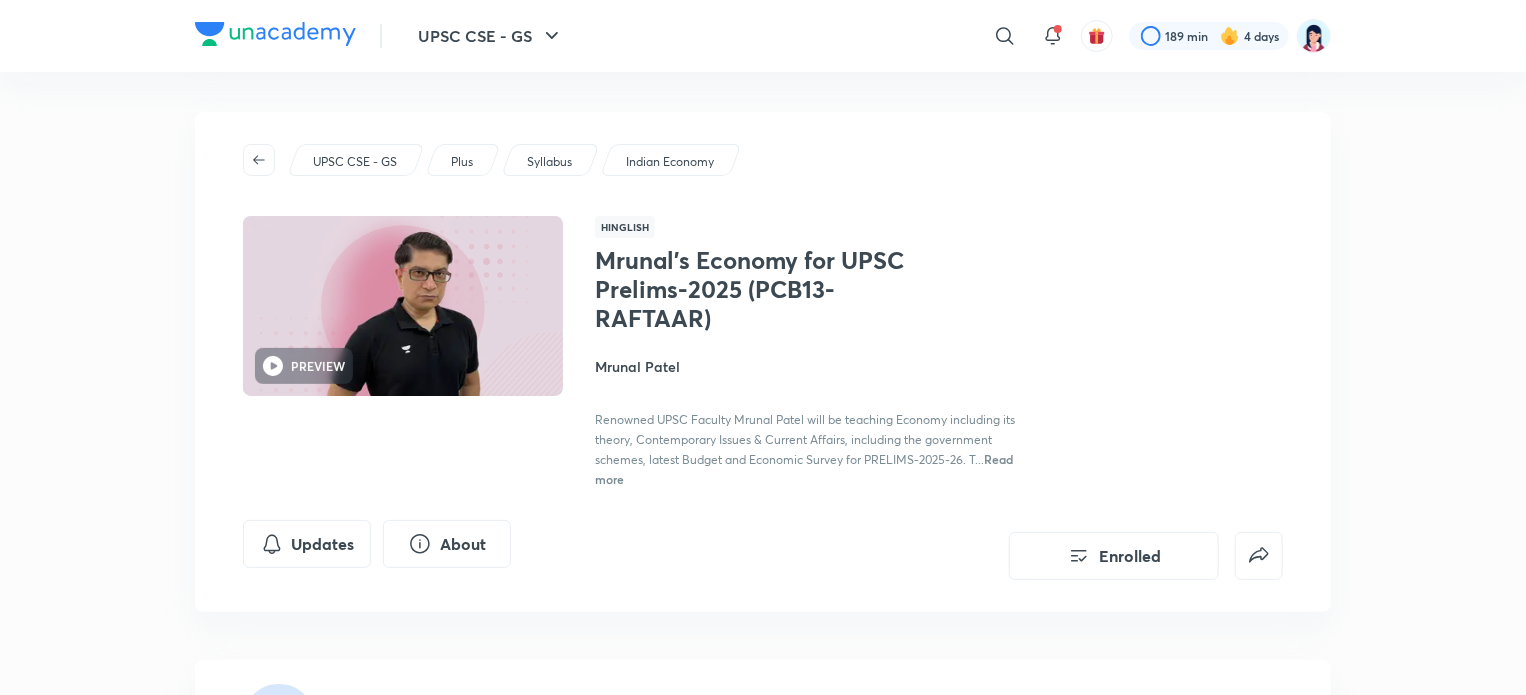 click on "Mrunal Patel" at bounding box center [819, 366] 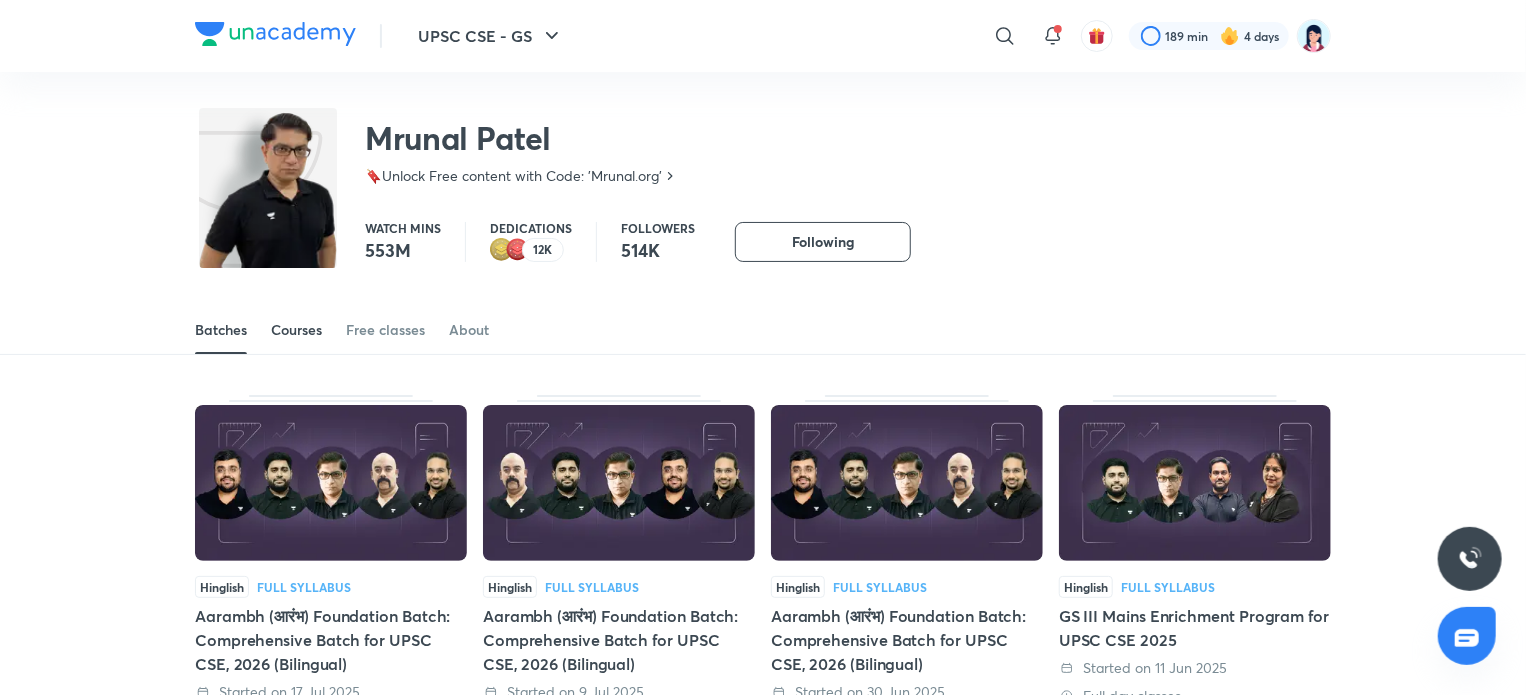 click on "Courses" at bounding box center [296, 330] 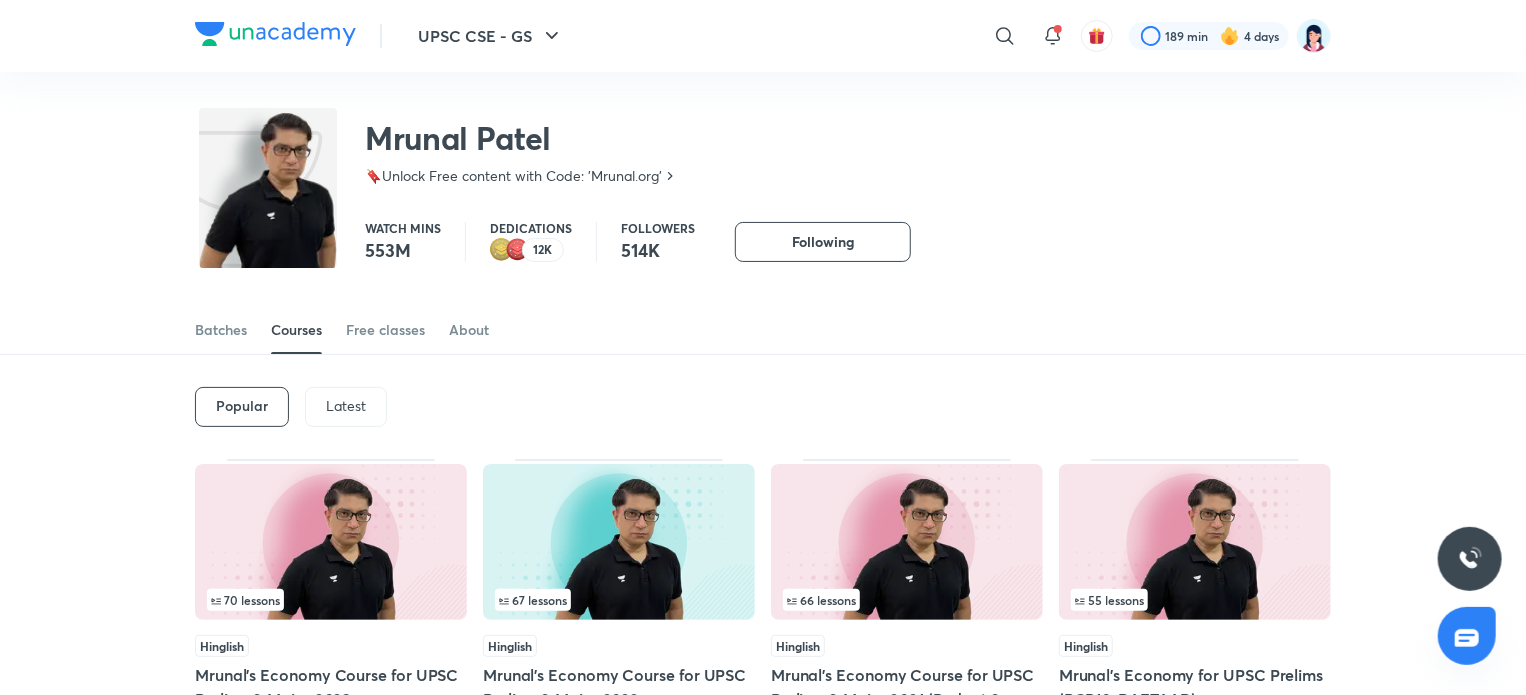 click on "Latest" at bounding box center [346, 406] 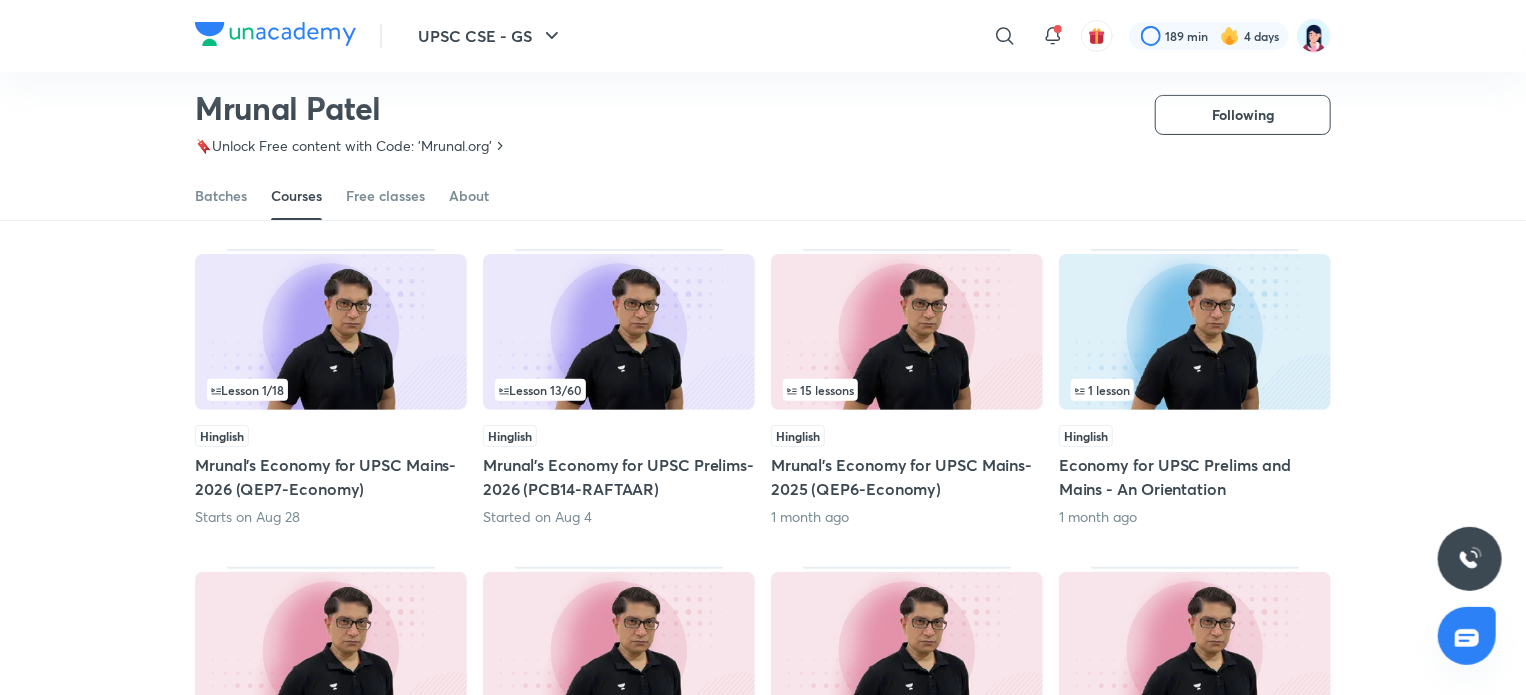 scroll, scrollTop: 145, scrollLeft: 0, axis: vertical 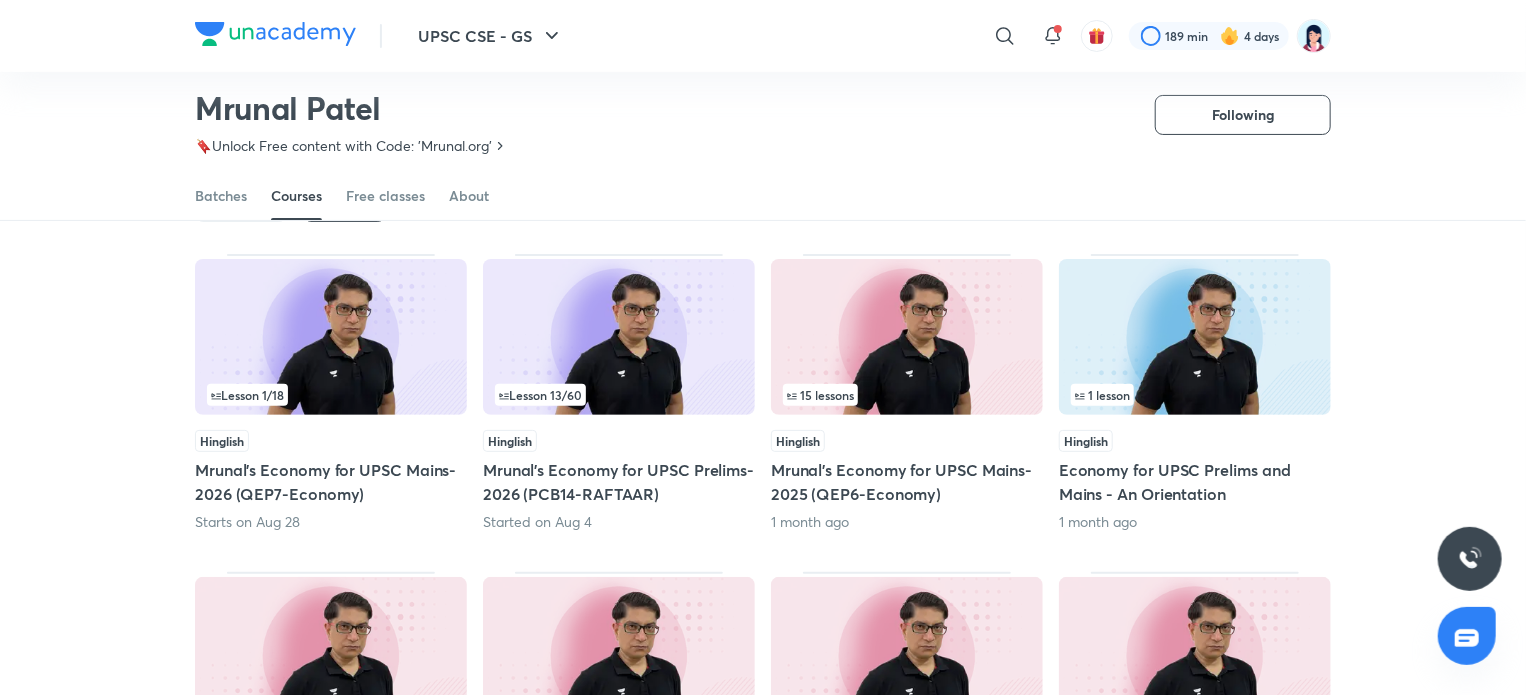 click on "Lesson   13 / 60" at bounding box center [619, 395] 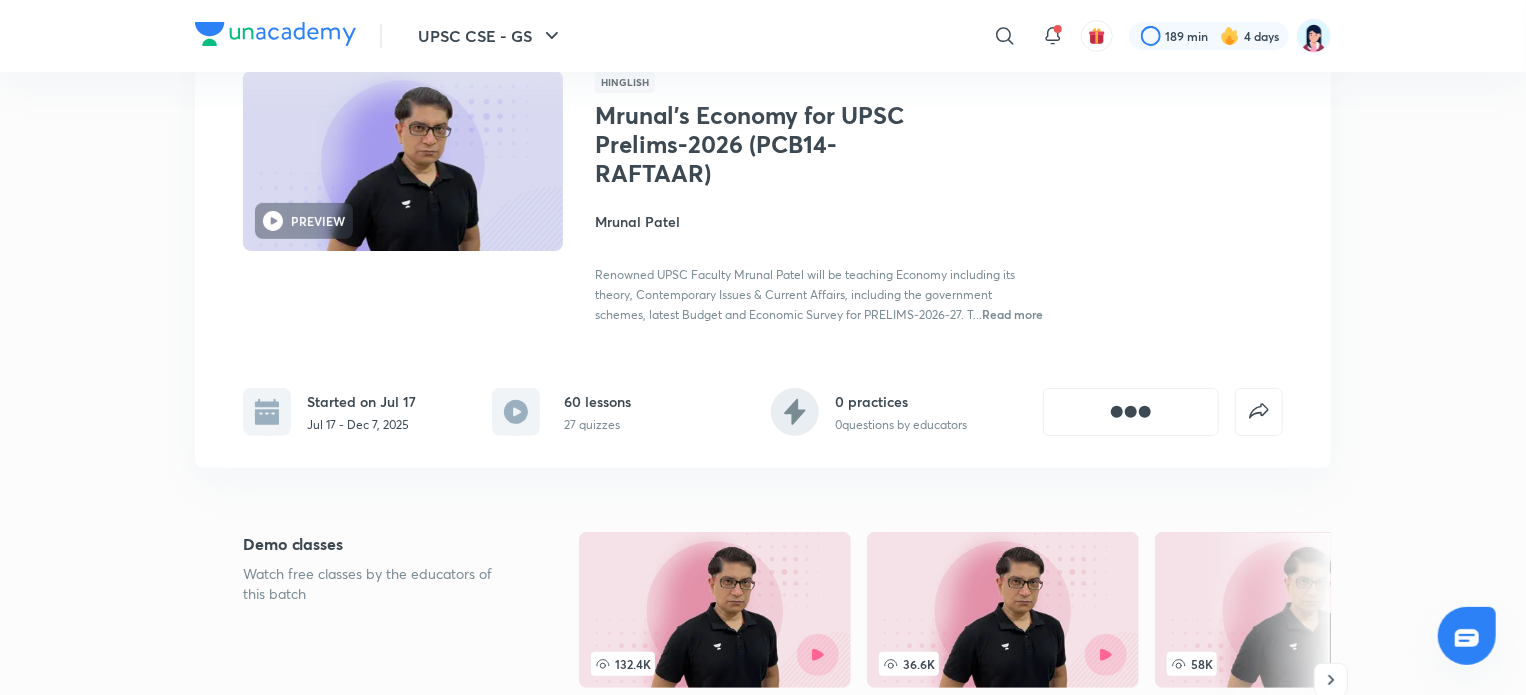 scroll, scrollTop: 0, scrollLeft: 0, axis: both 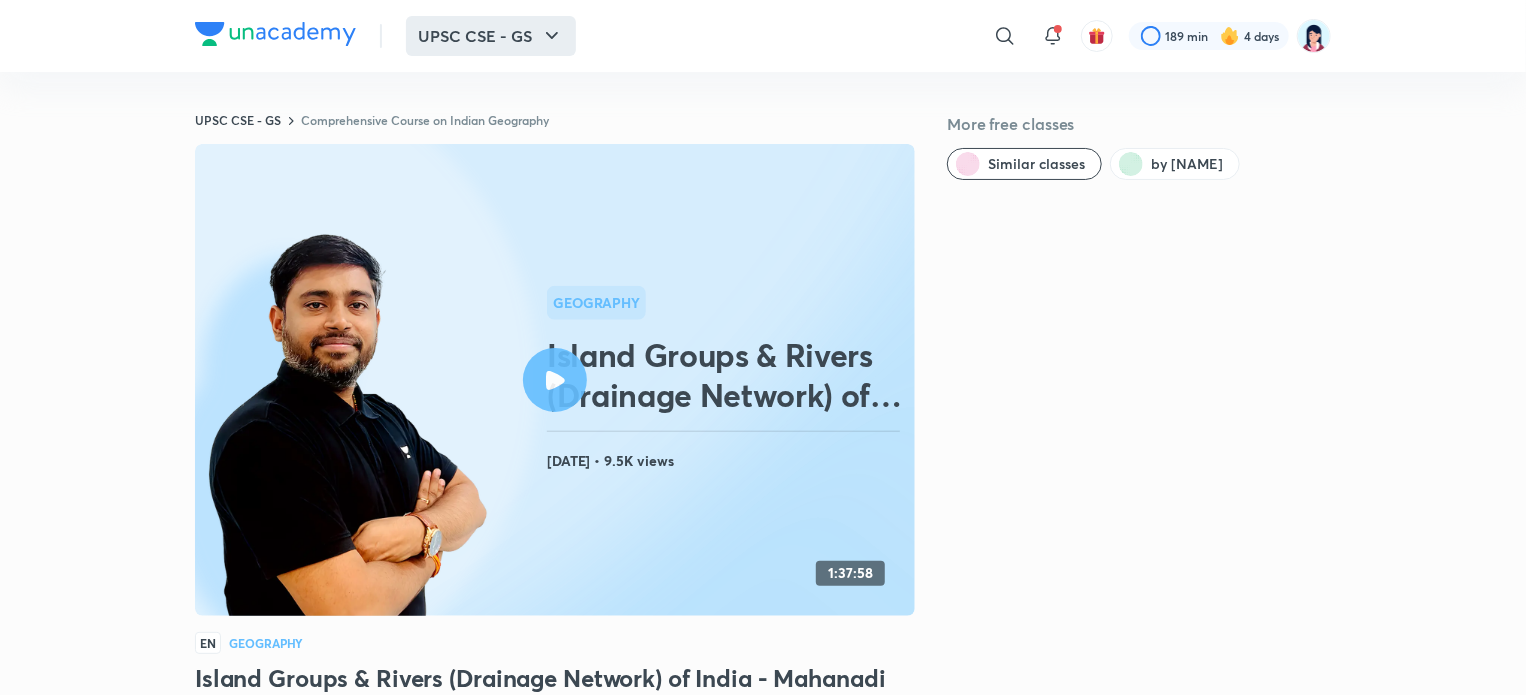 click 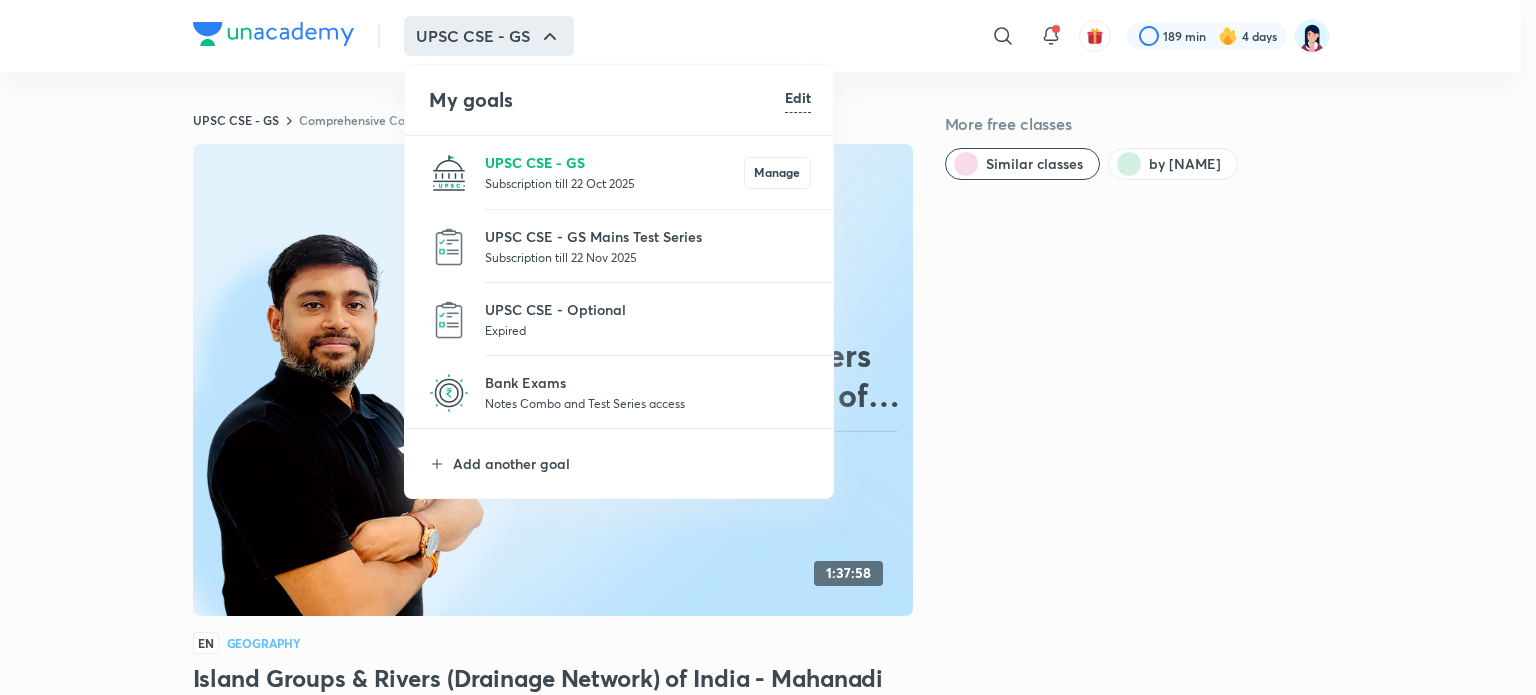 click on "UPSC CSE - GS" at bounding box center (614, 162) 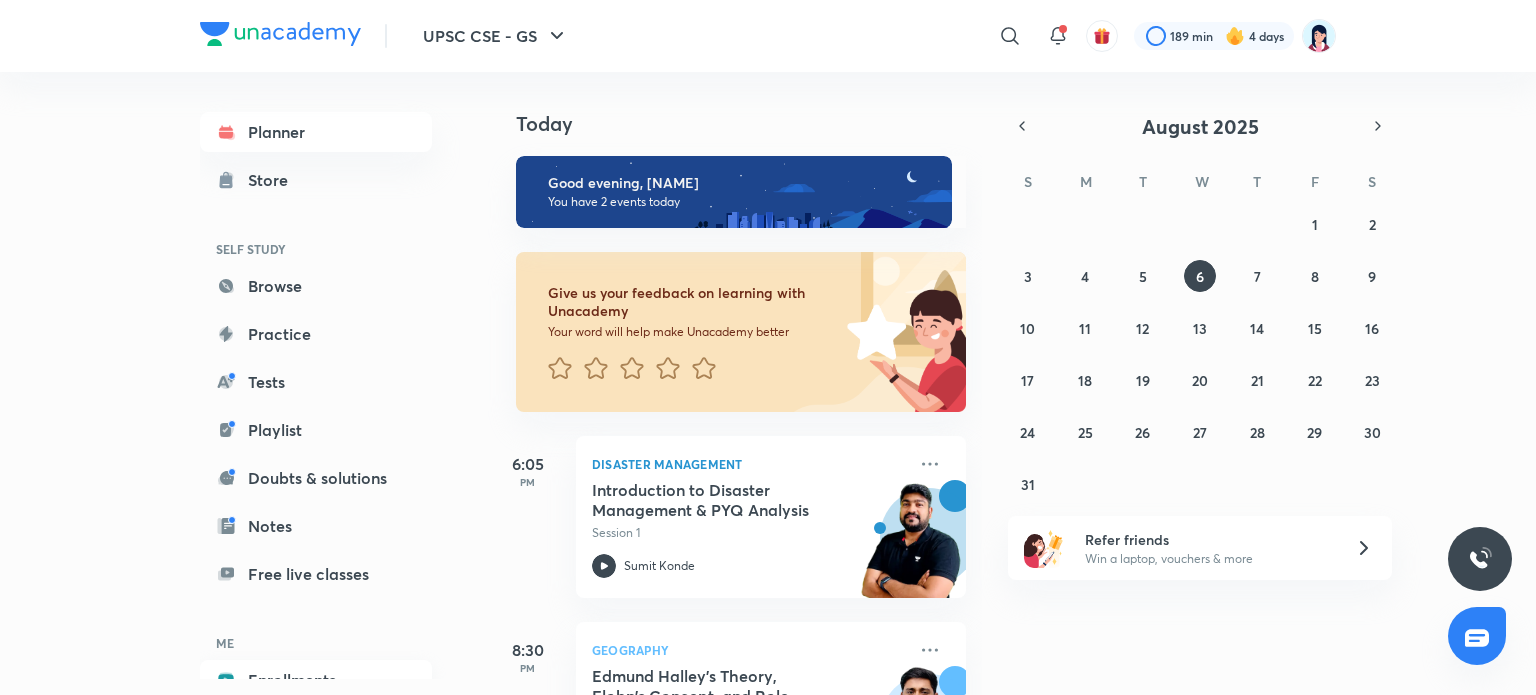 click on "Enrollments" at bounding box center [316, 680] 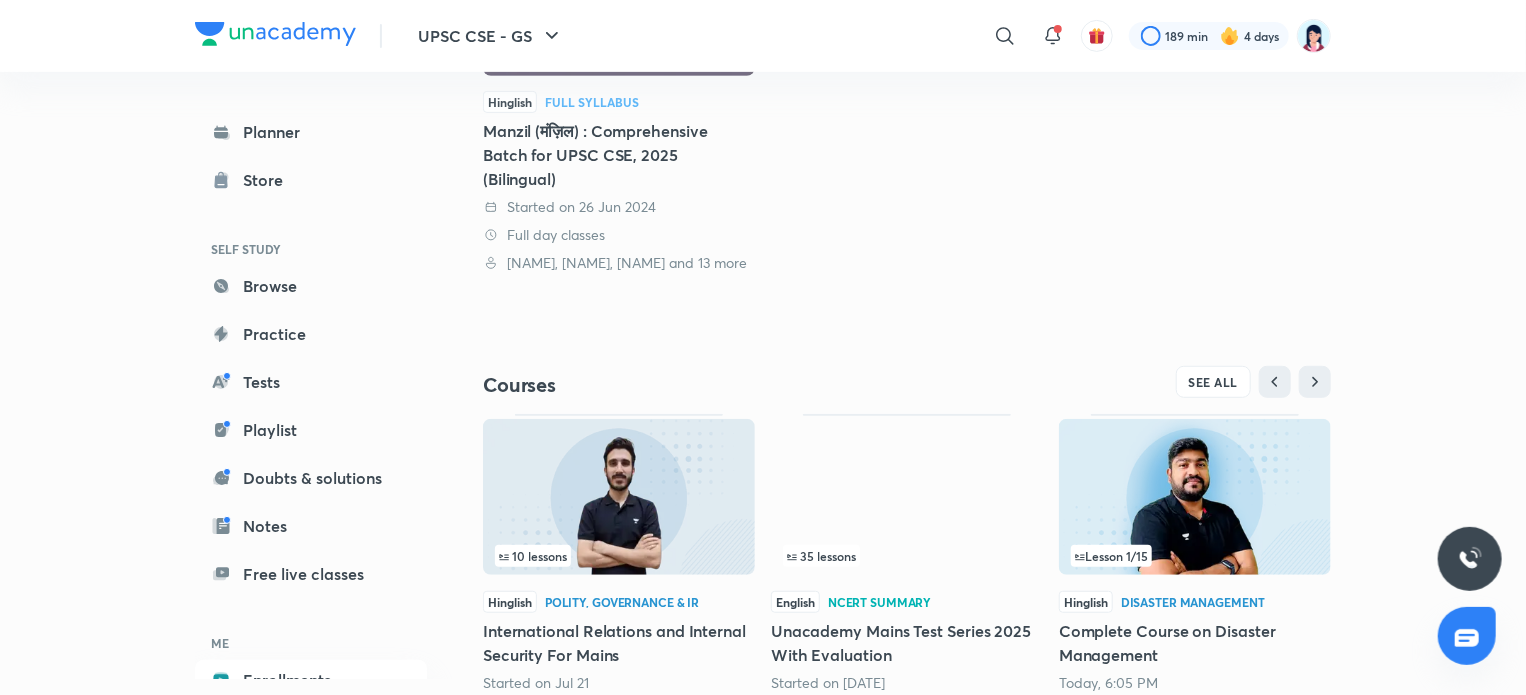 scroll, scrollTop: 429, scrollLeft: 0, axis: vertical 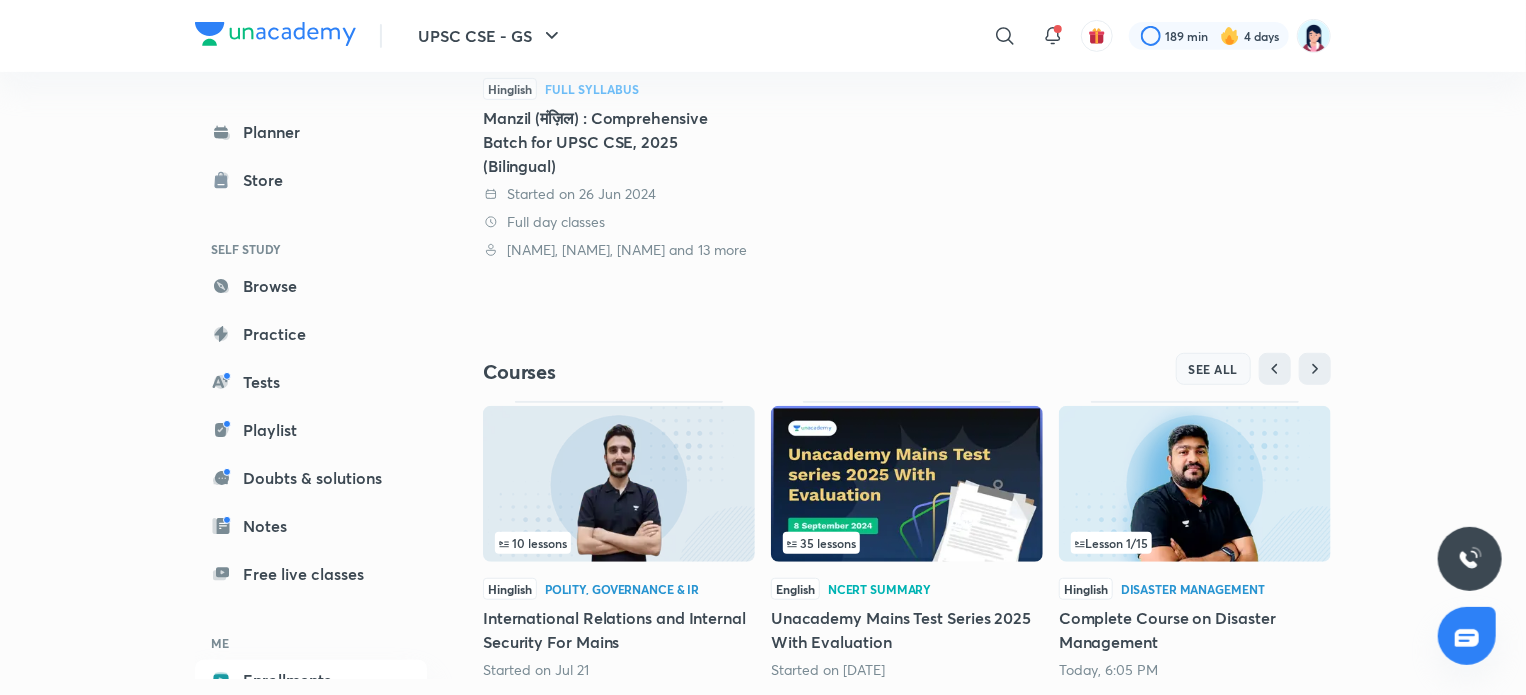 click on "SEE ALL" at bounding box center (1214, 369) 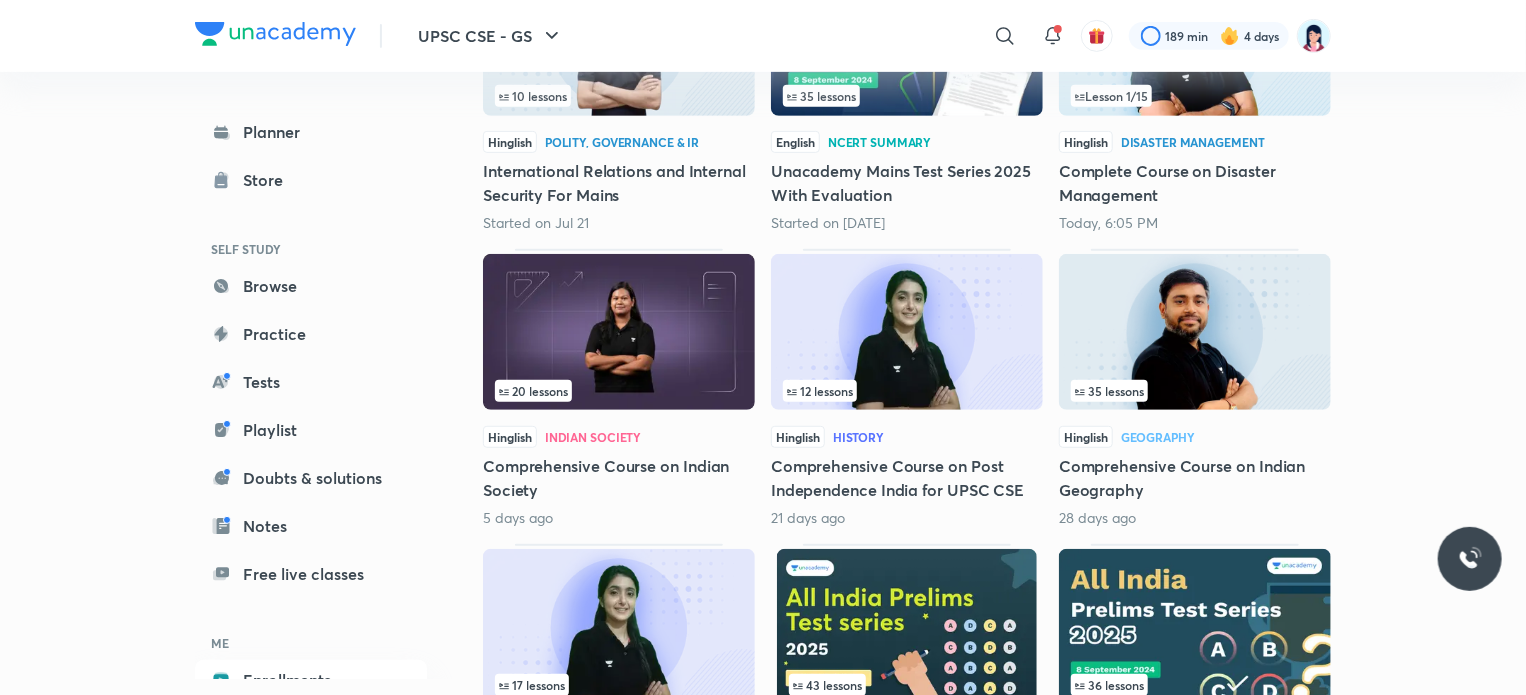 scroll, scrollTop: 0, scrollLeft: 0, axis: both 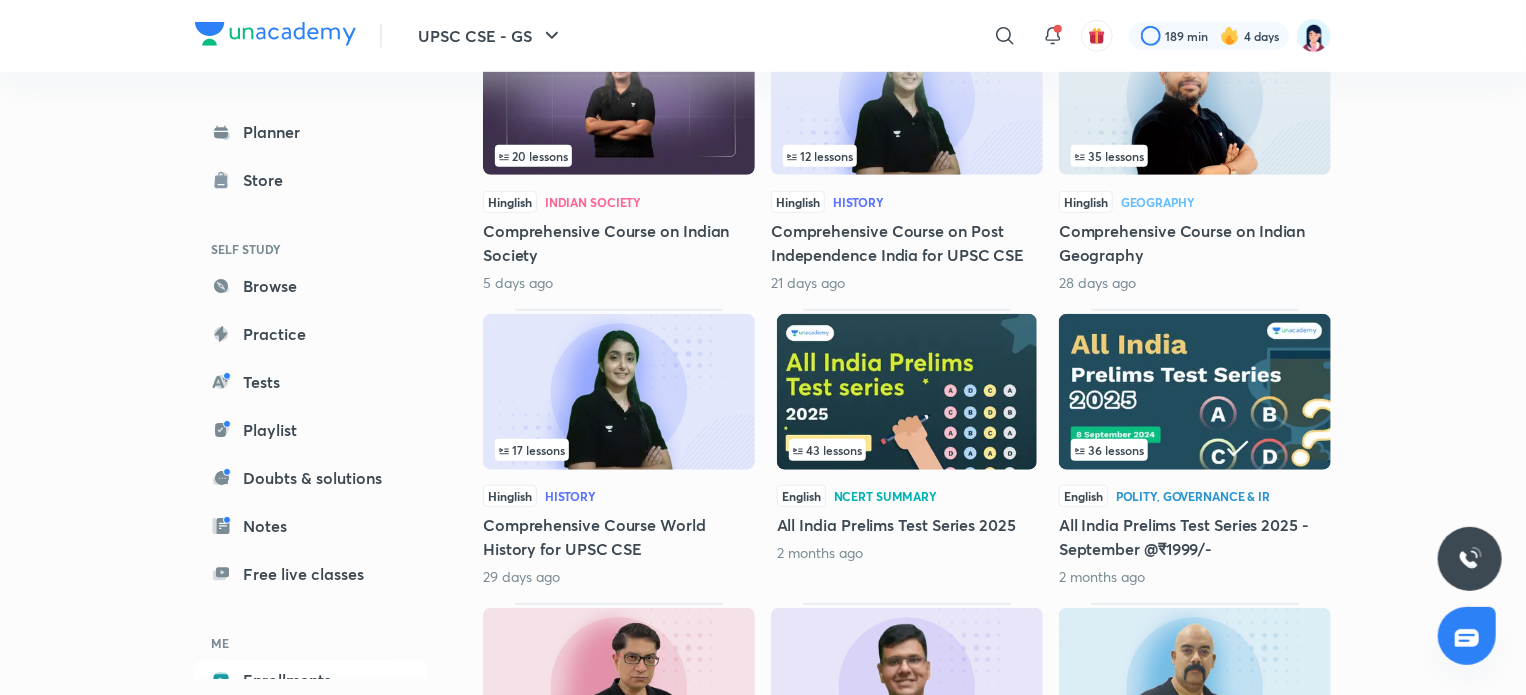 click at bounding box center (619, 686) 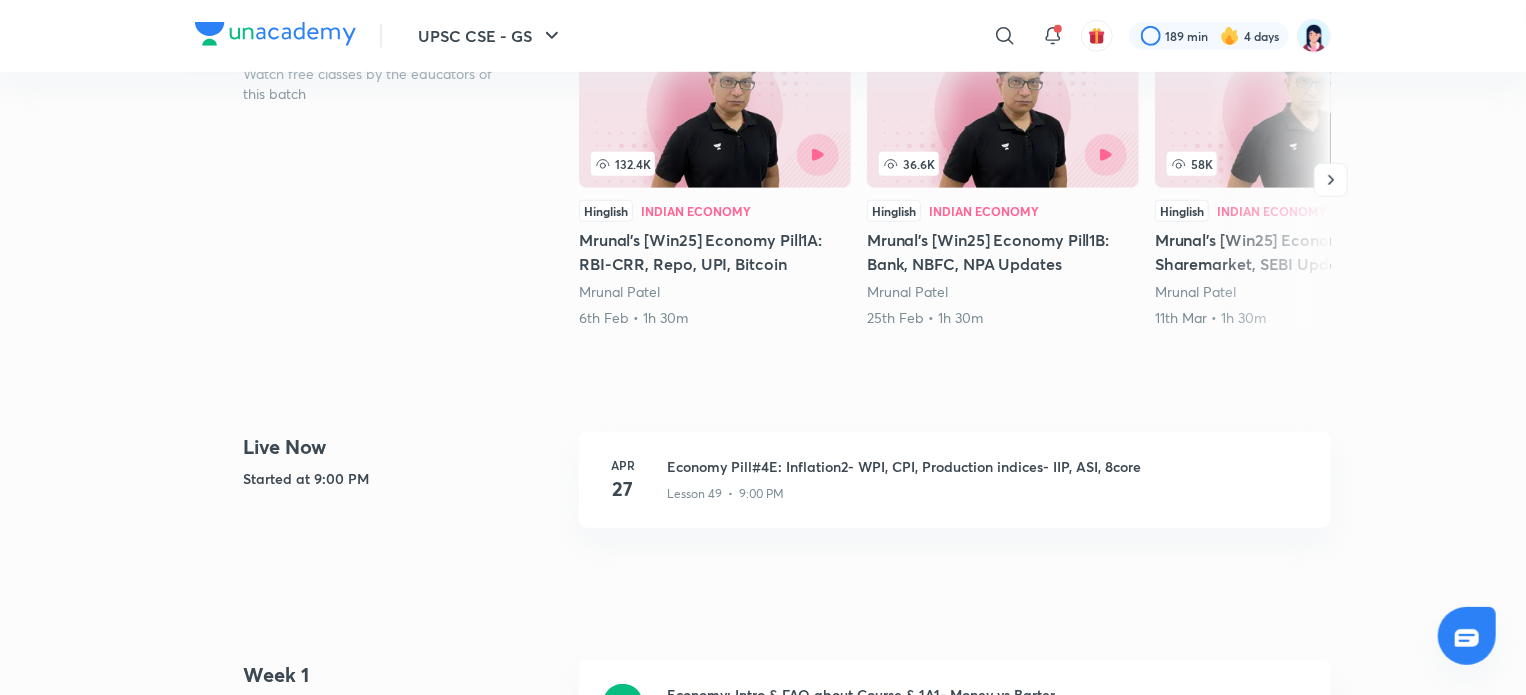 scroll, scrollTop: 0, scrollLeft: 0, axis: both 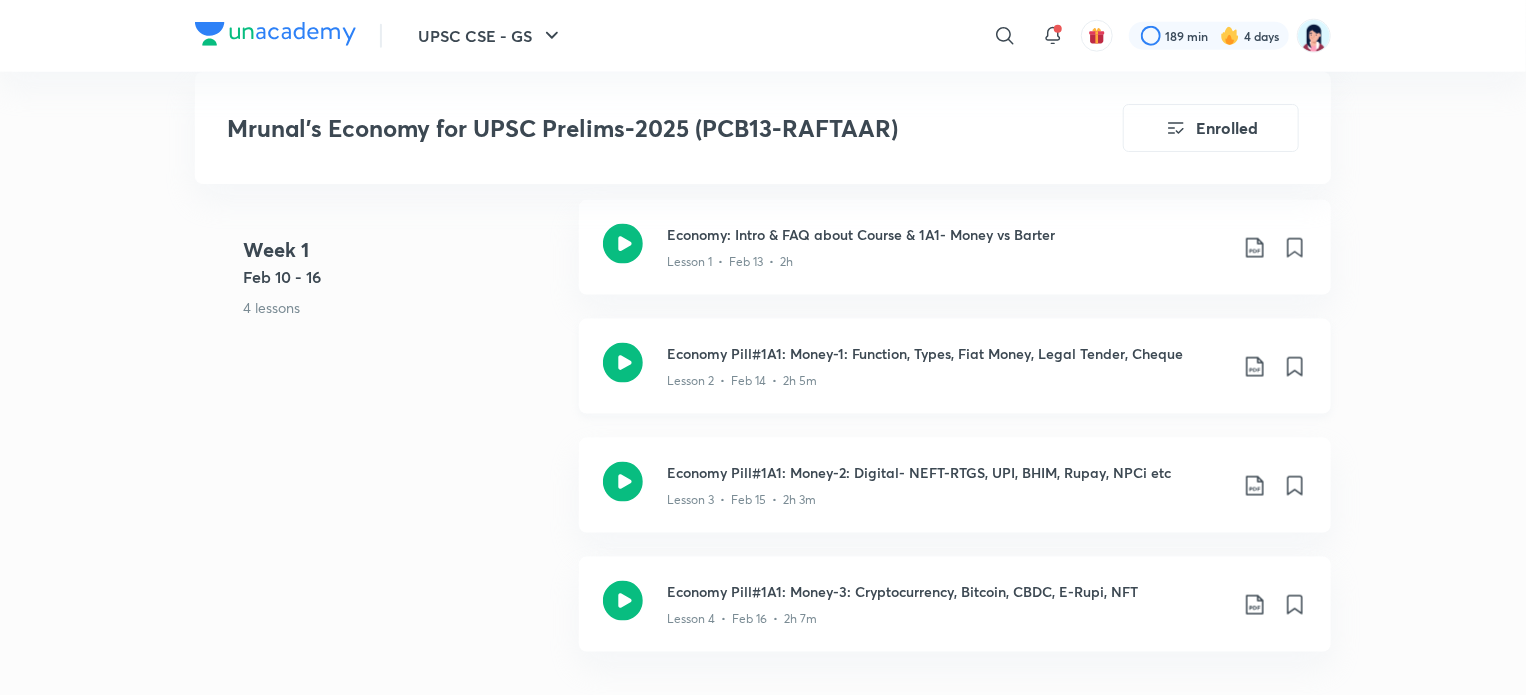 click on "Economy Pill#1A1: Money-1: Function, Types, Fiat Money, Legal Tender, Cheque Lesson 2  •  Feb 14  •  2h 5m" at bounding box center (955, 366) 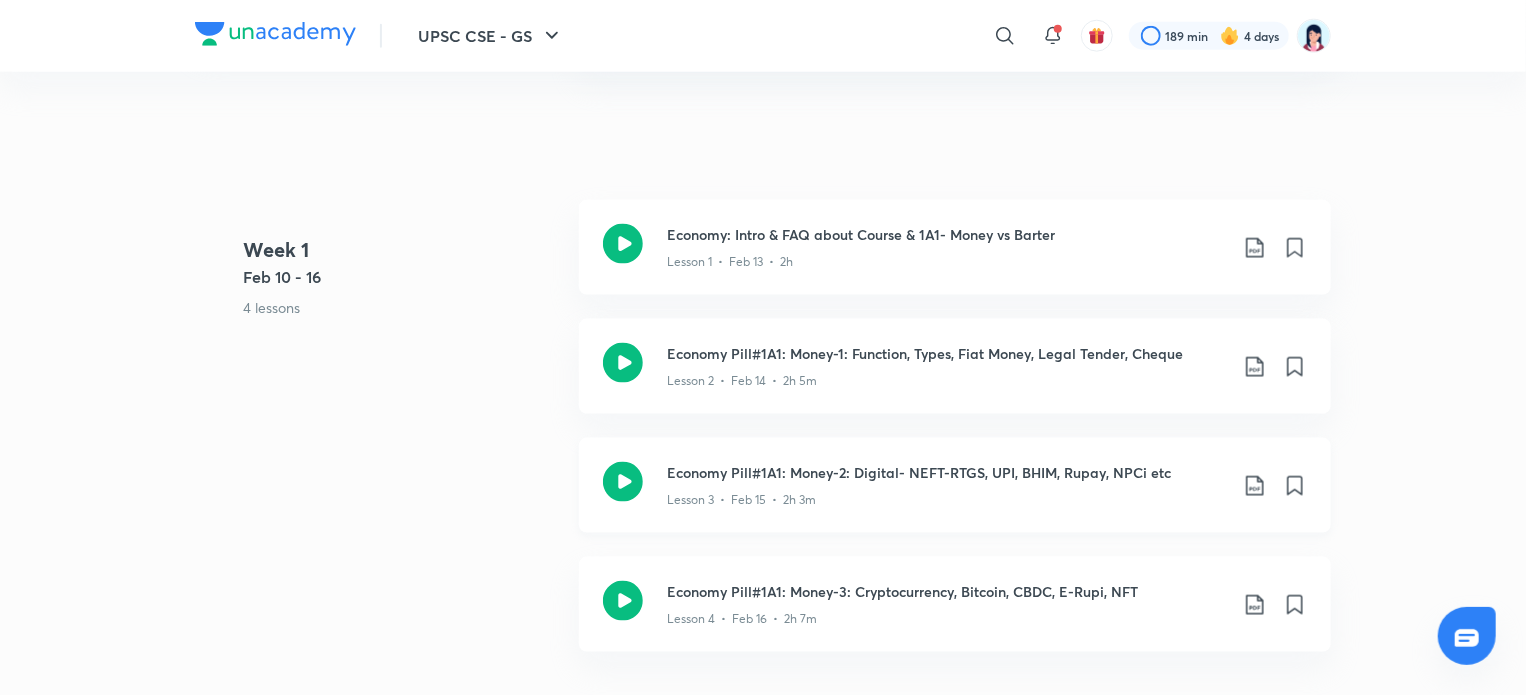 scroll, scrollTop: 0, scrollLeft: 0, axis: both 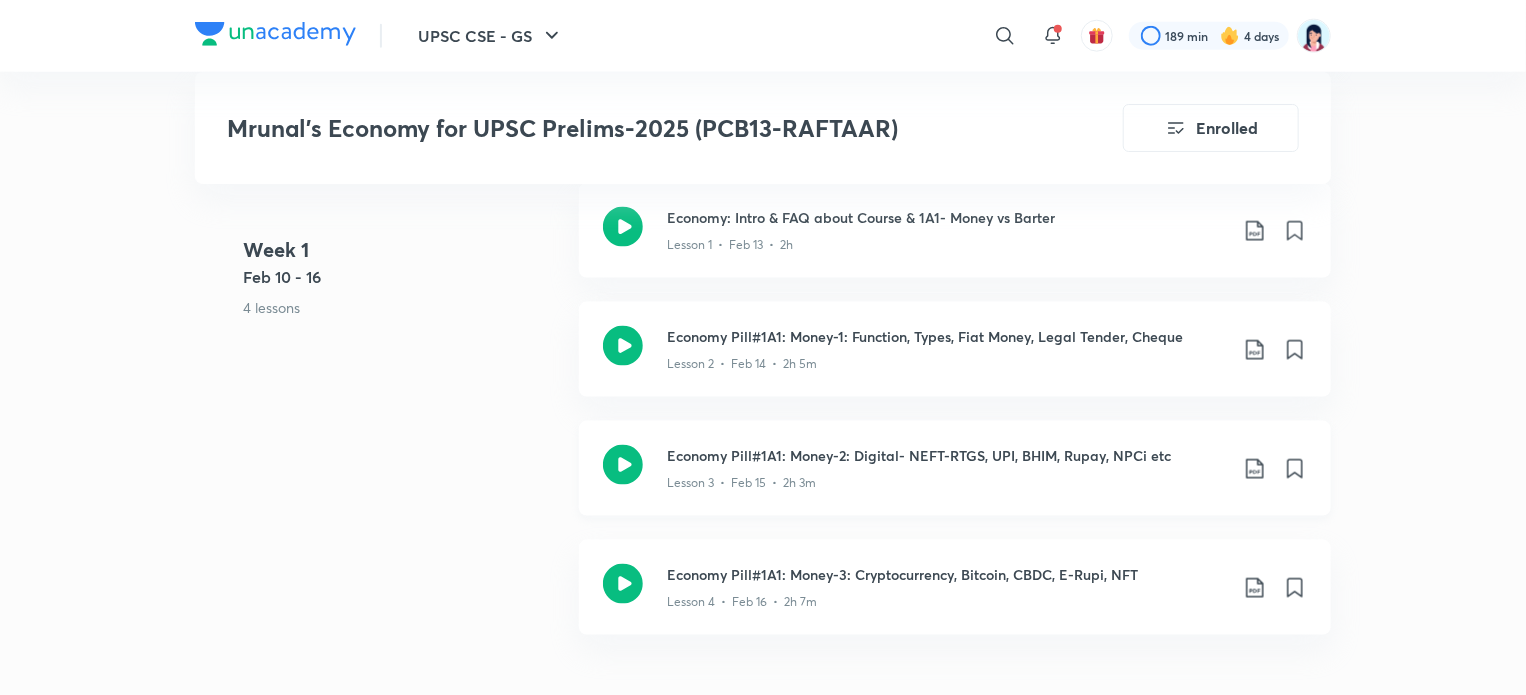 click on "Lesson 3  •  Feb 15  •  2h 3m" at bounding box center [947, 479] 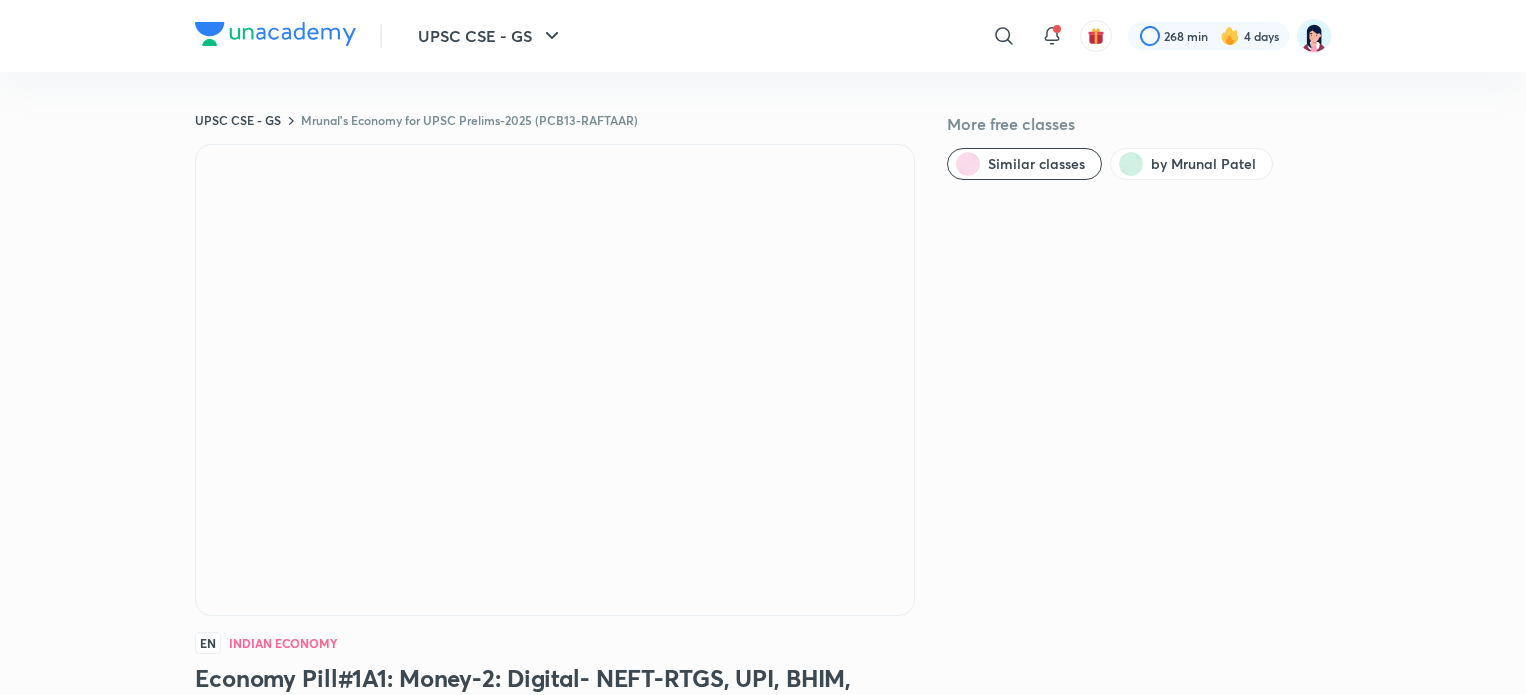 scroll, scrollTop: 0, scrollLeft: 0, axis: both 